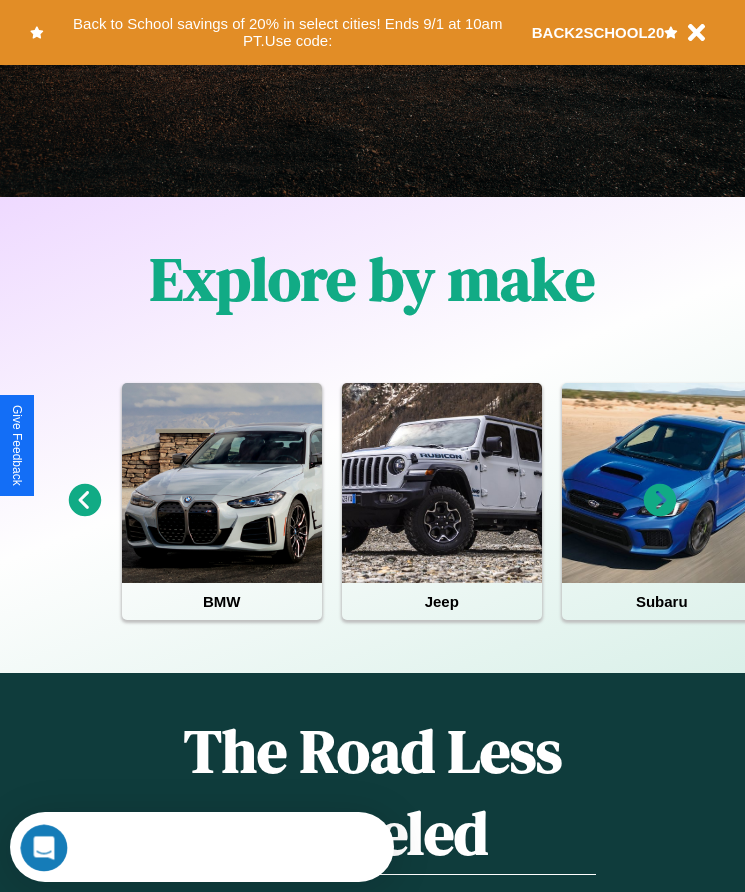 scroll, scrollTop: 0, scrollLeft: 0, axis: both 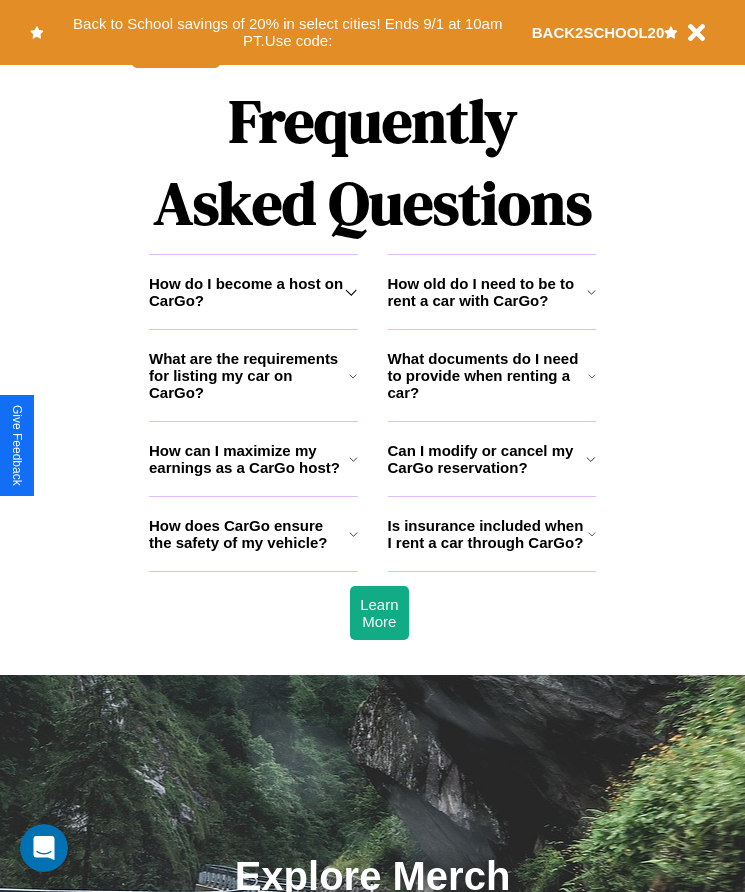 click on "How do I become a host on CarGo?" at bounding box center (247, 292) 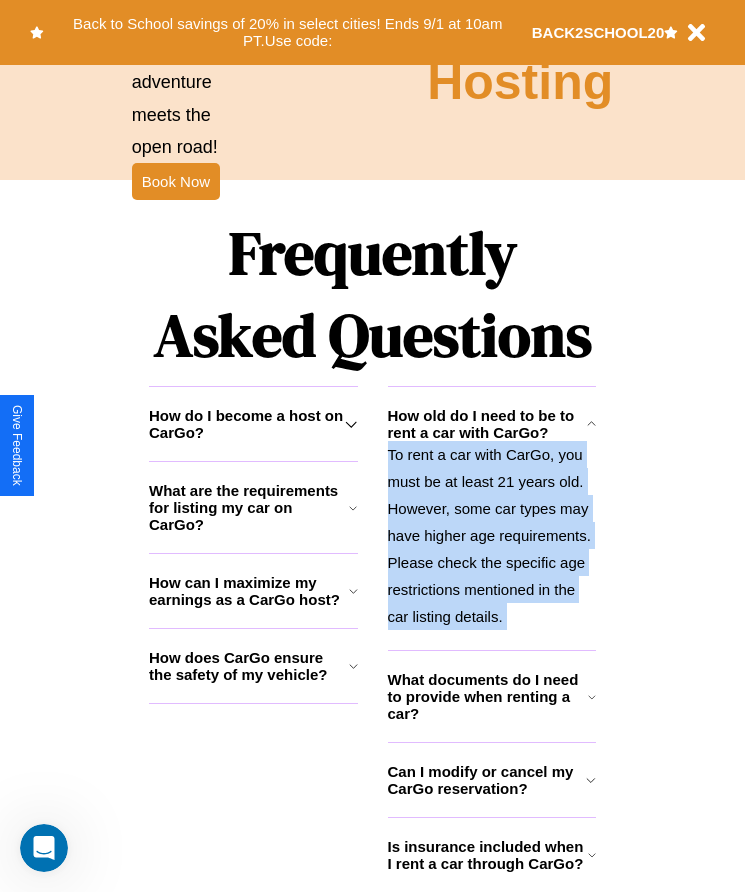 scroll, scrollTop: 2245, scrollLeft: 0, axis: vertical 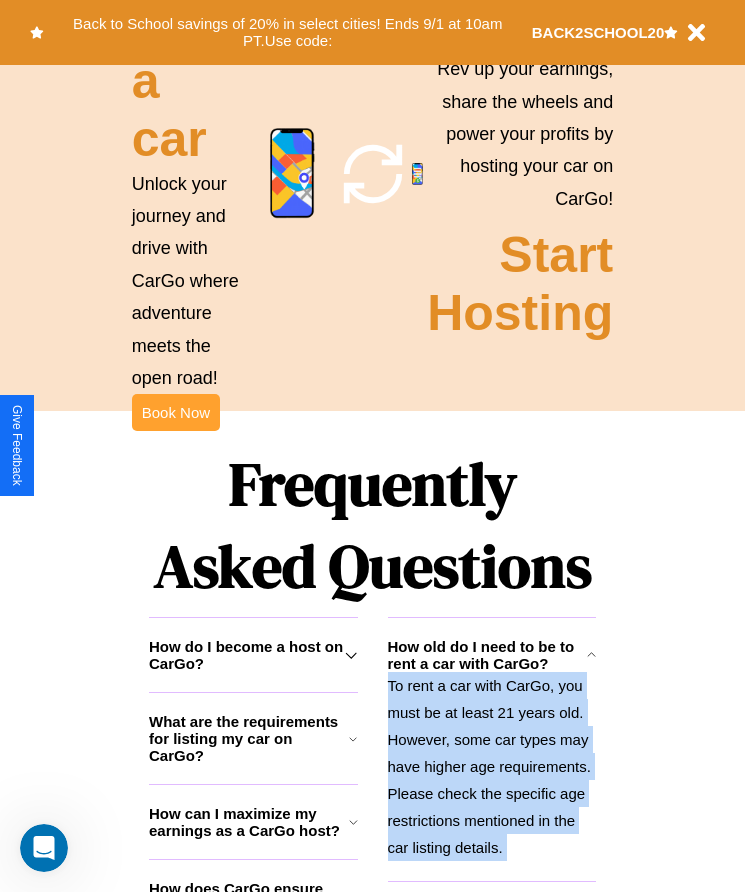 click on "Book Now" at bounding box center (176, 412) 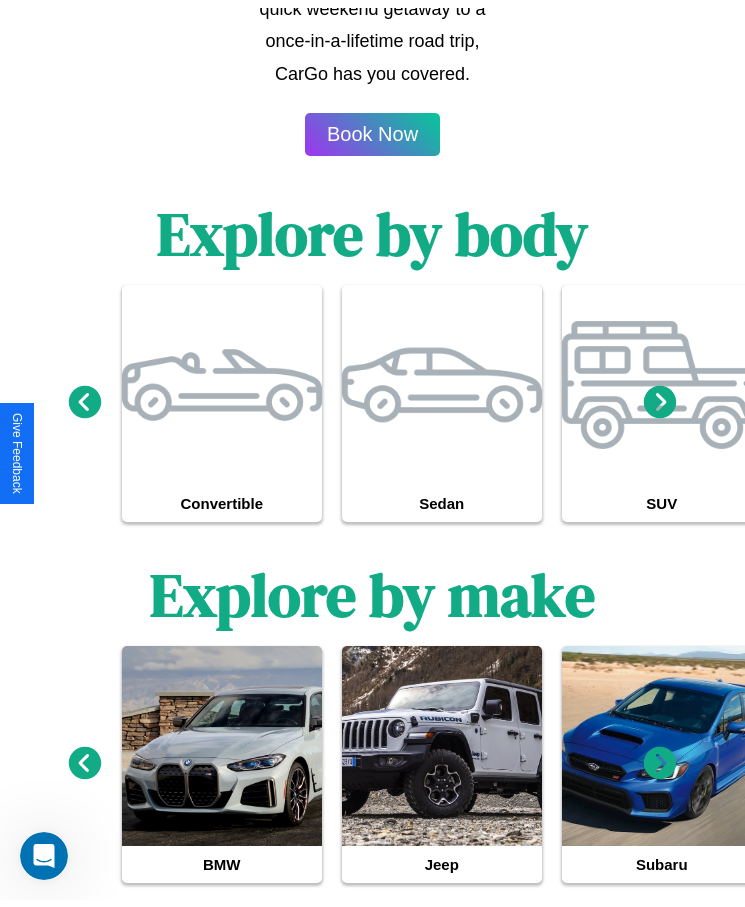 scroll, scrollTop: 0, scrollLeft: 0, axis: both 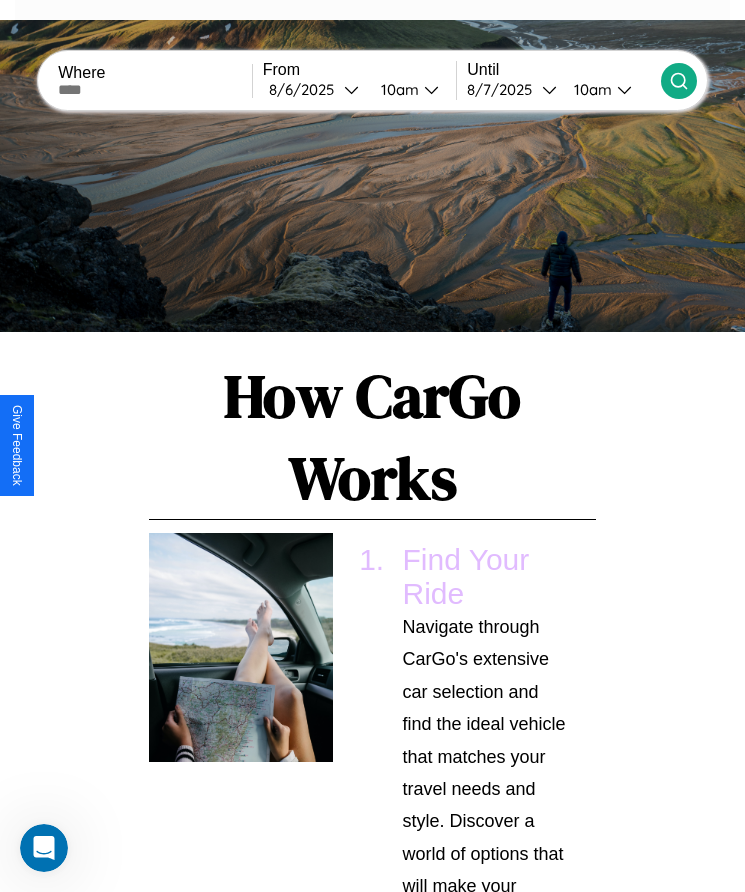 click at bounding box center [155, 90] 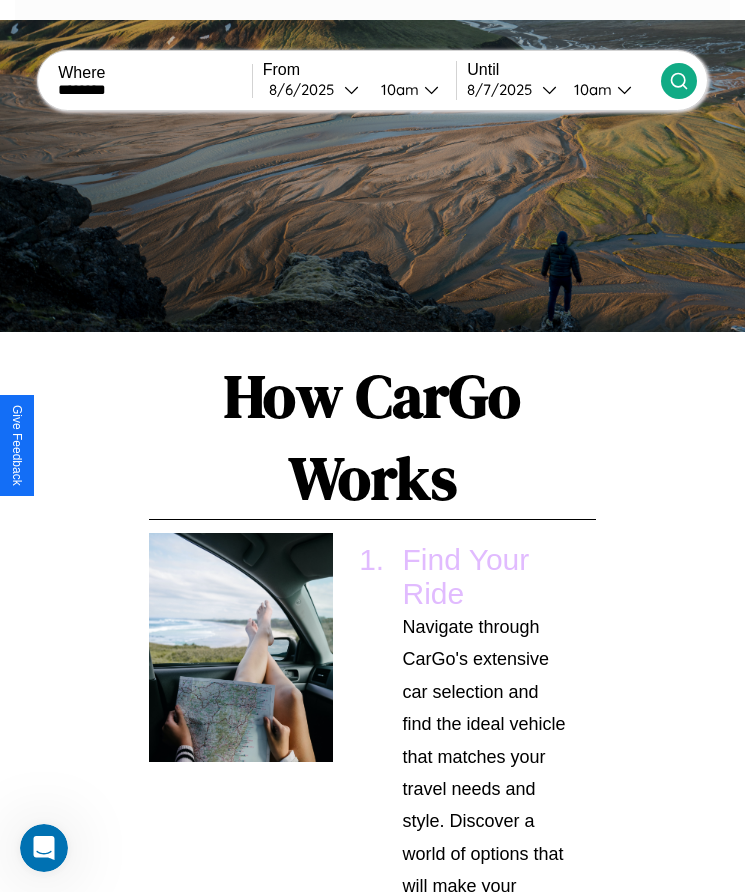type on "********" 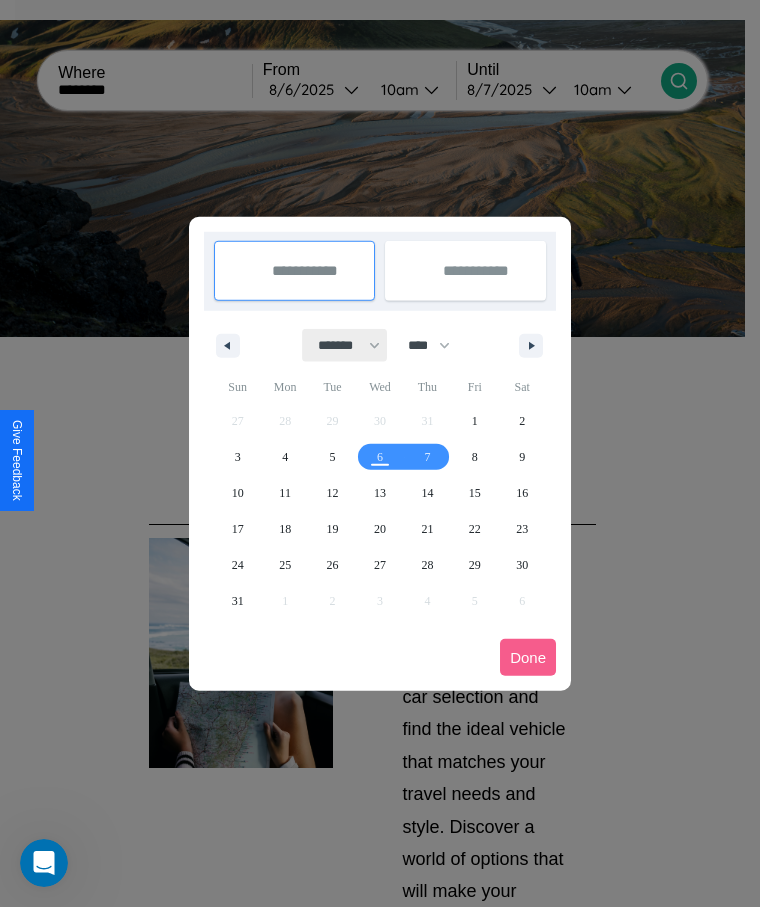 click on "******* ******** ***** ***** *** **** **** ****** ********* ******* ******** ********" at bounding box center [345, 345] 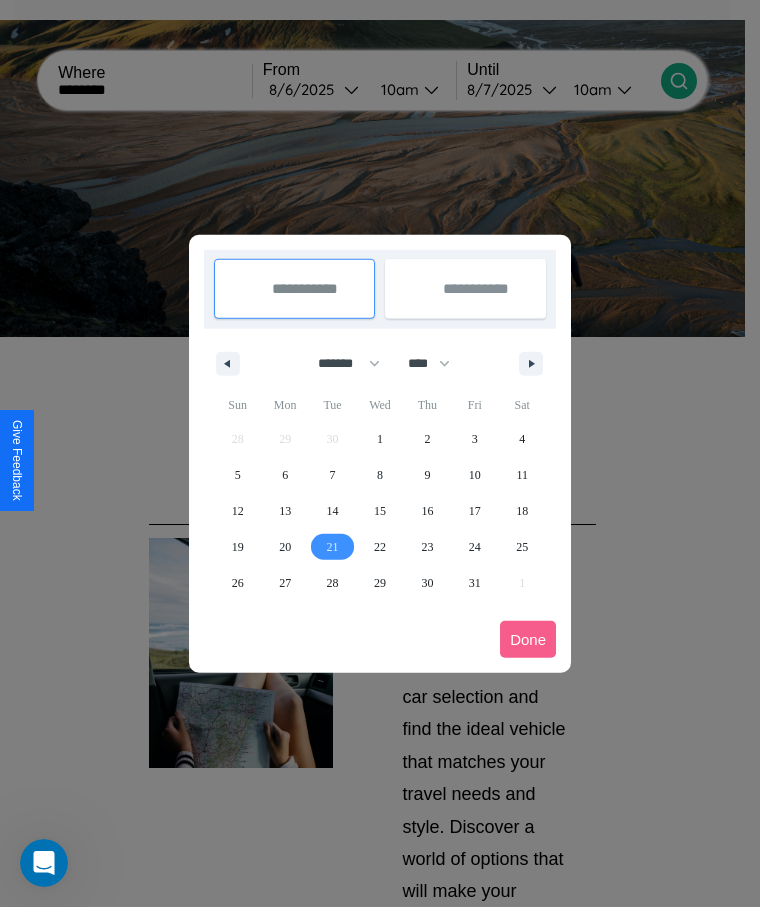 click on "21" at bounding box center [333, 547] 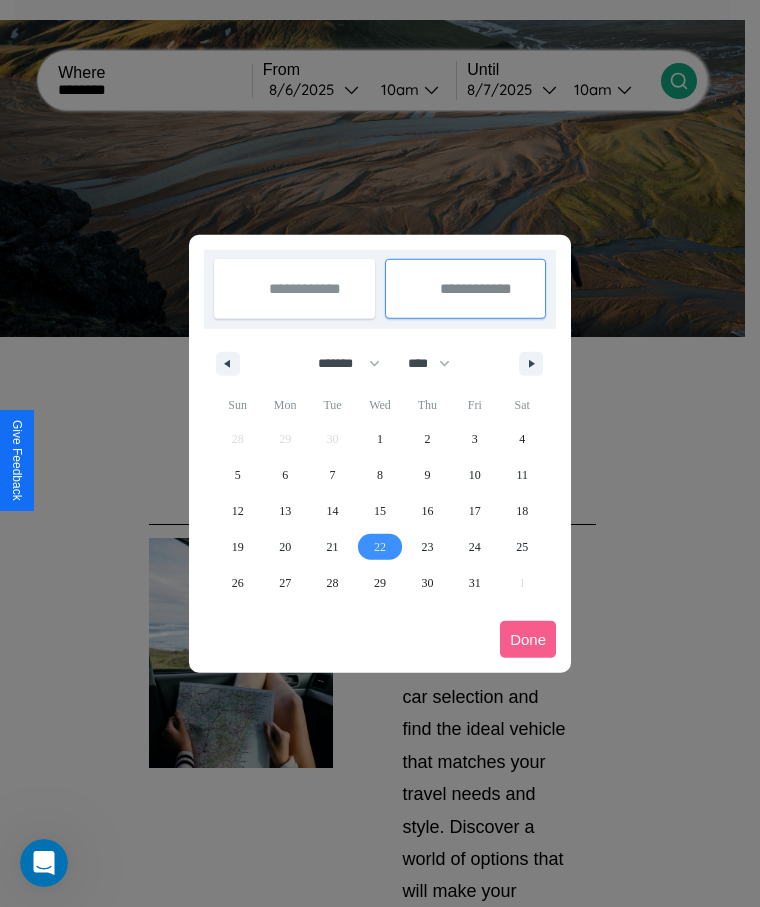 click on "22" at bounding box center (380, 547) 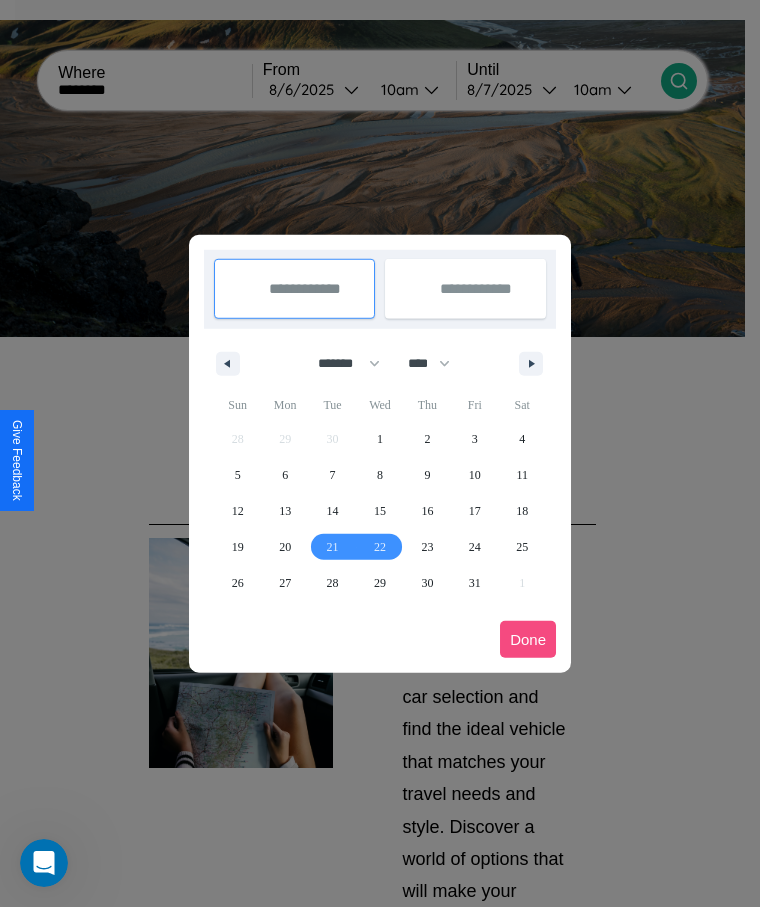 click on "Done" at bounding box center [528, 639] 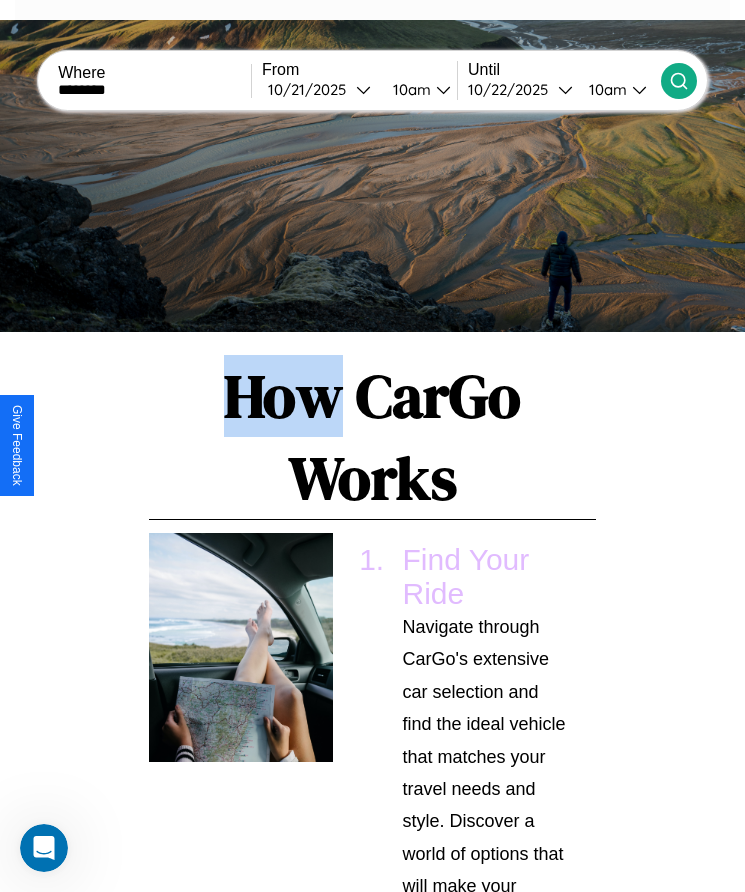 click 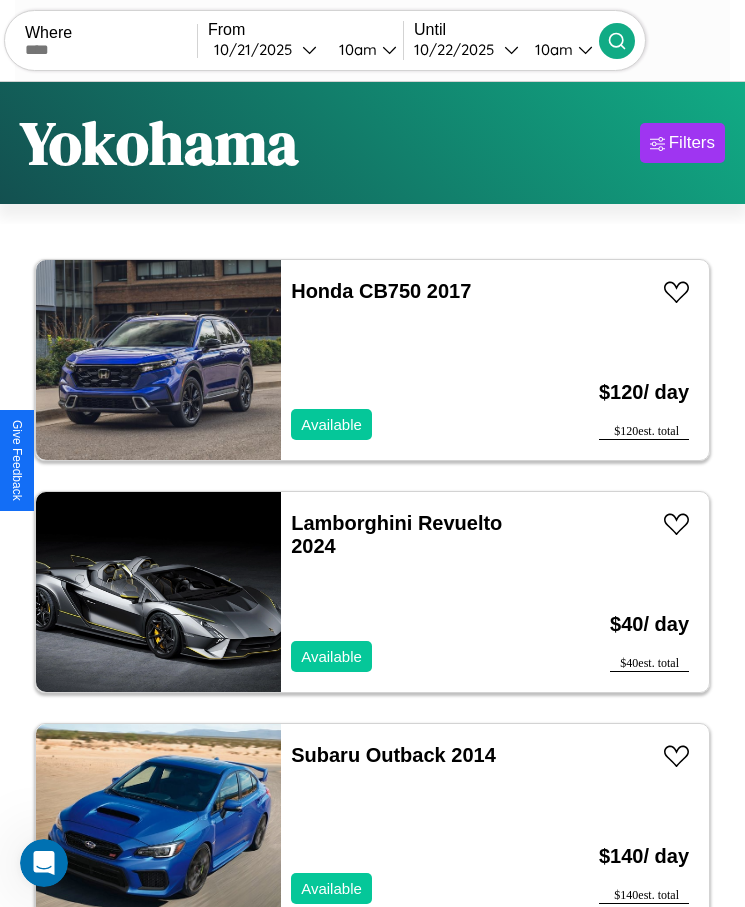 scroll, scrollTop: 50, scrollLeft: 0, axis: vertical 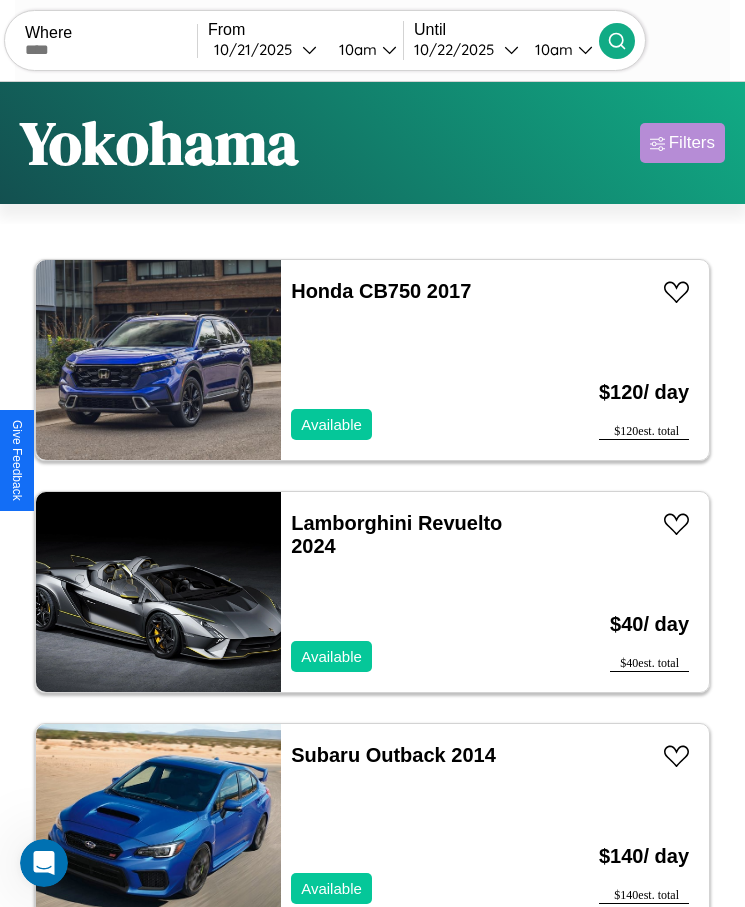 click on "Filters" at bounding box center (692, 143) 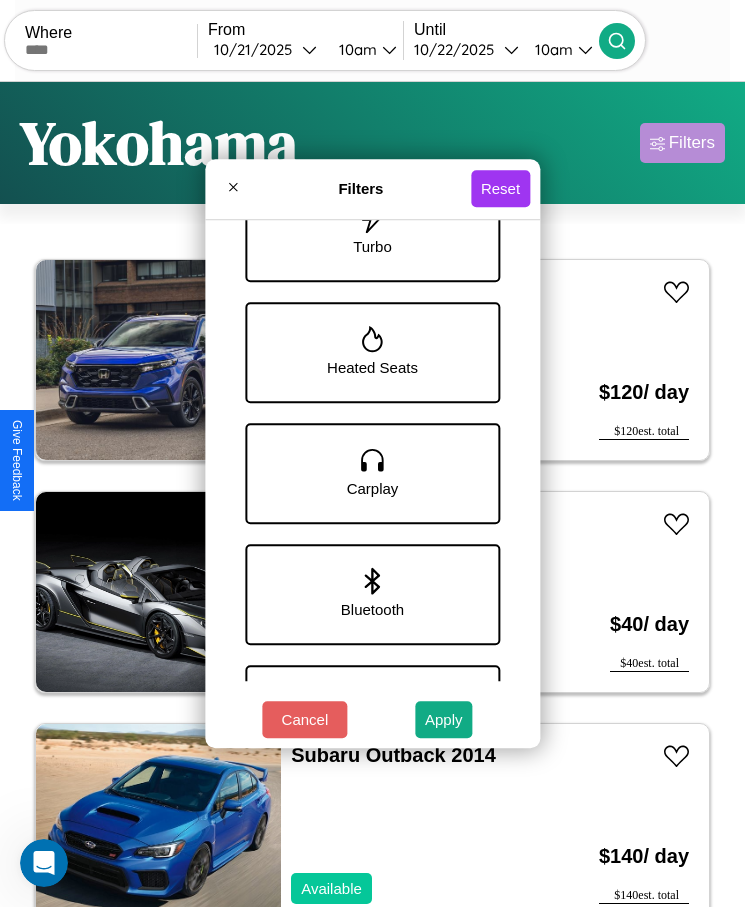 scroll, scrollTop: 1247, scrollLeft: 0, axis: vertical 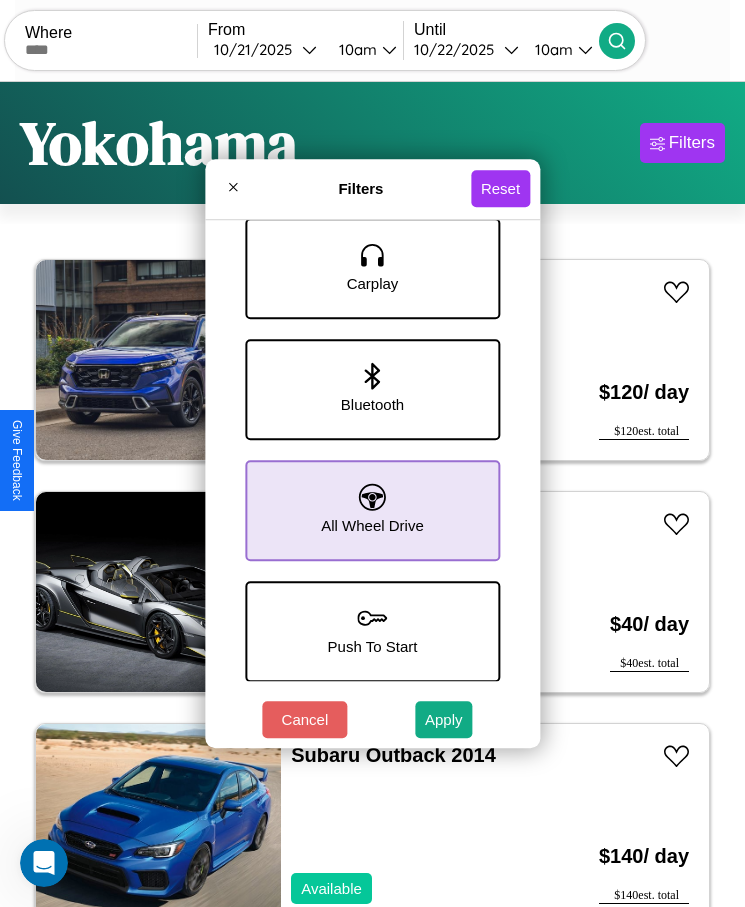 click 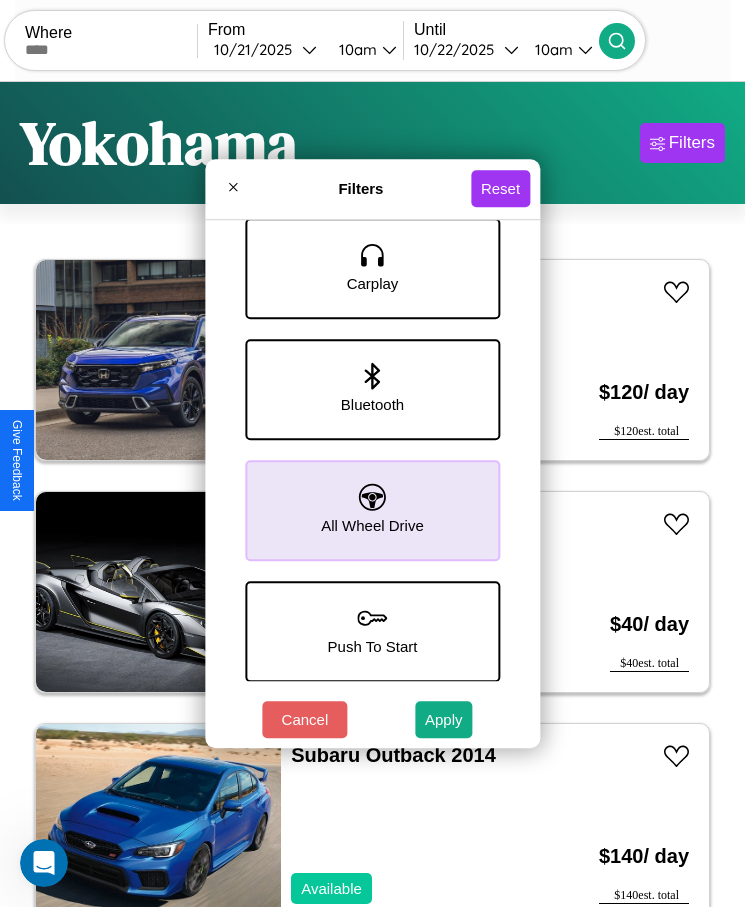 scroll, scrollTop: 573, scrollLeft: 0, axis: vertical 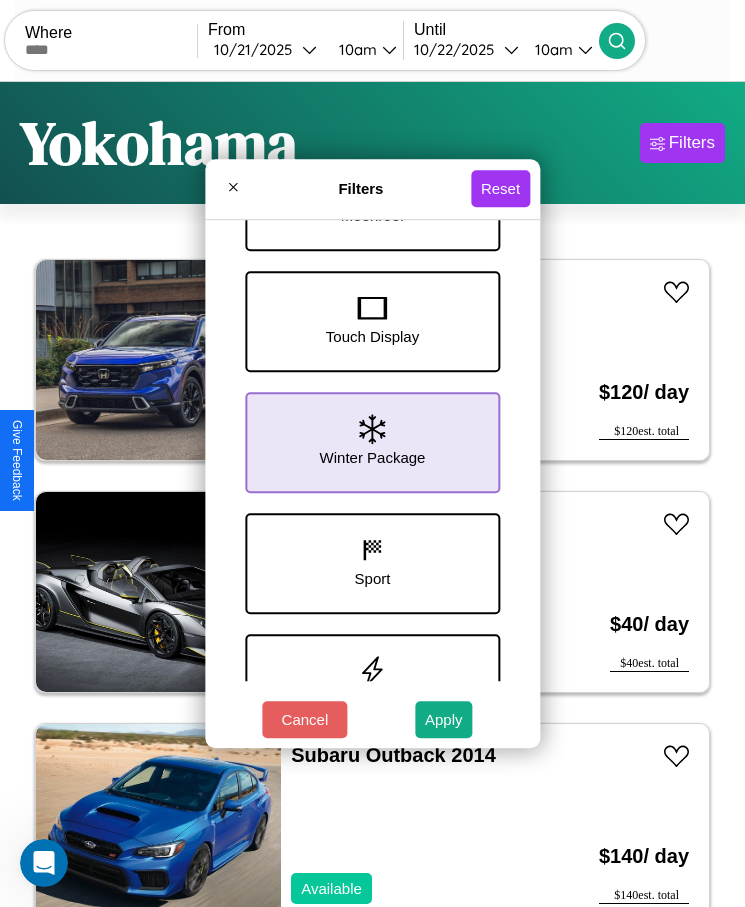 click 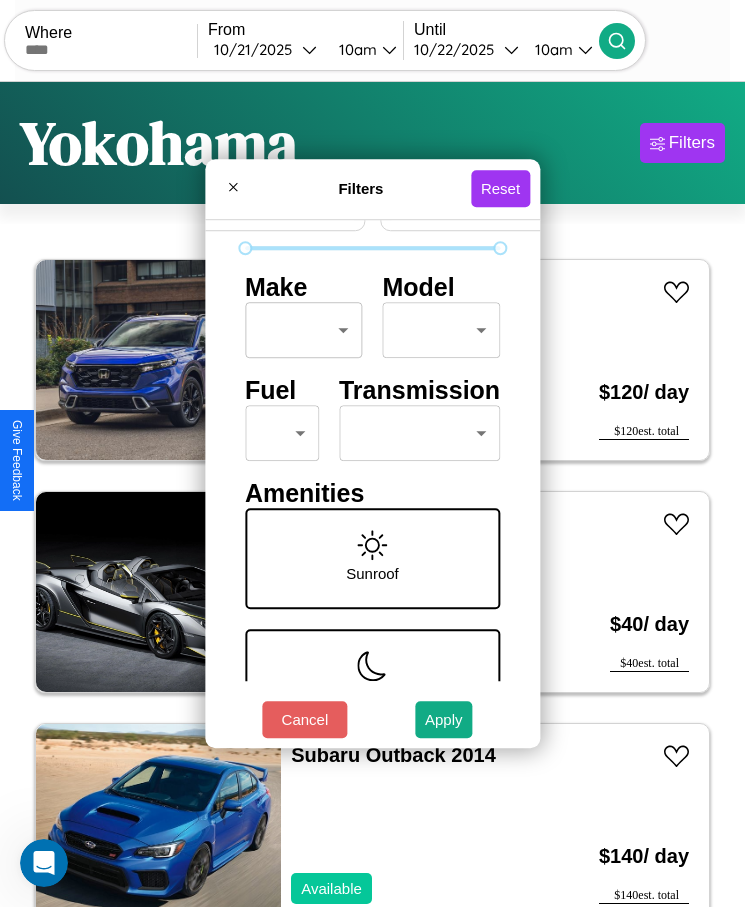 scroll, scrollTop: 85, scrollLeft: 0, axis: vertical 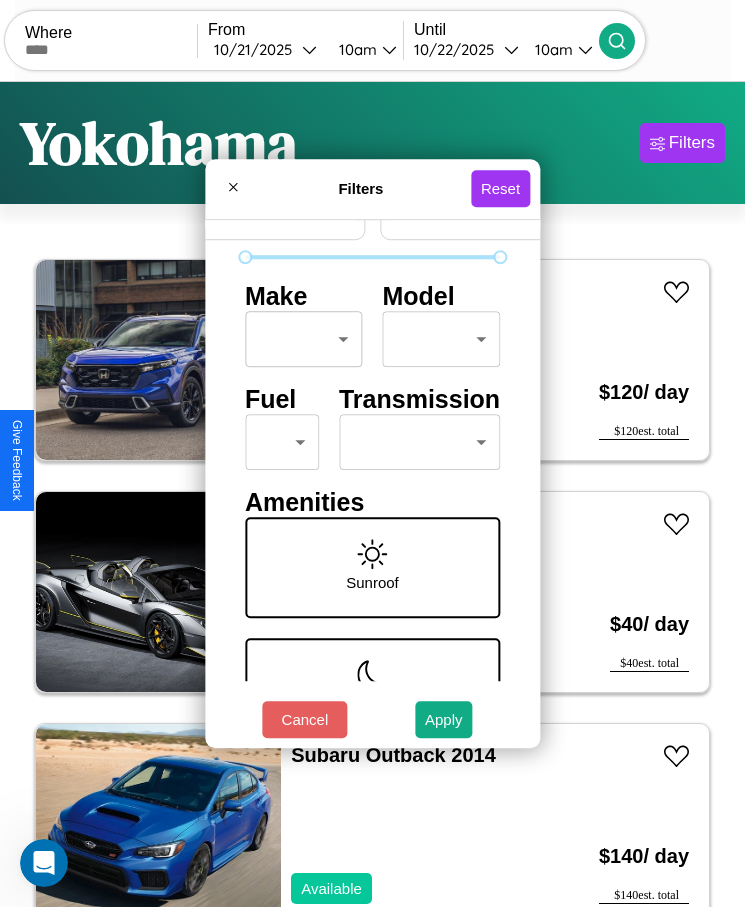 click on "CarGo Where From [DATE] [TIME] Until [DATE] [TIME] Become a Host Login Sign Up [CITY] Filters 54  cars in this area These cars can be picked up in this city. Honda   CB750   2017 Available $ 120  / day $ 120  est. total Lamborghini   Revuelto   2024 Available $ 40  / day $ 40  est. total Subaru   Outback   2014 Available $ 140  / day $ 140  est. total Aston Martin   Rapide   2020 Available $ 120  / day $ 120  est. total BMW   ActiveHybrid 5   2017 Available $ 90  / day $ 90  est. total Bentley   Brooklands   2018 Available $ 50  / day $ 50  est. total BMW   ALPINA B8   2020 Available $ 180  / day $ 180  est. total Lexus   LC   2017 Unavailable $ 60  / day $ 60  est. total Toyota   Mirai   2019 Available $ 90  / day $ 90  est. total Hyundai   Veloster N   2024 Available $ 40  / day $ 40  est. total Subaru   B9 Tribeca   2022 Available $ 50  / day $ 50  est. total Kia   Borrego   2017 Available $ 110  / day $ 110  est. total Tesla   Roadster   2023 Available $ 130  / day $ 130  est. total     2020" at bounding box center [372, 478] 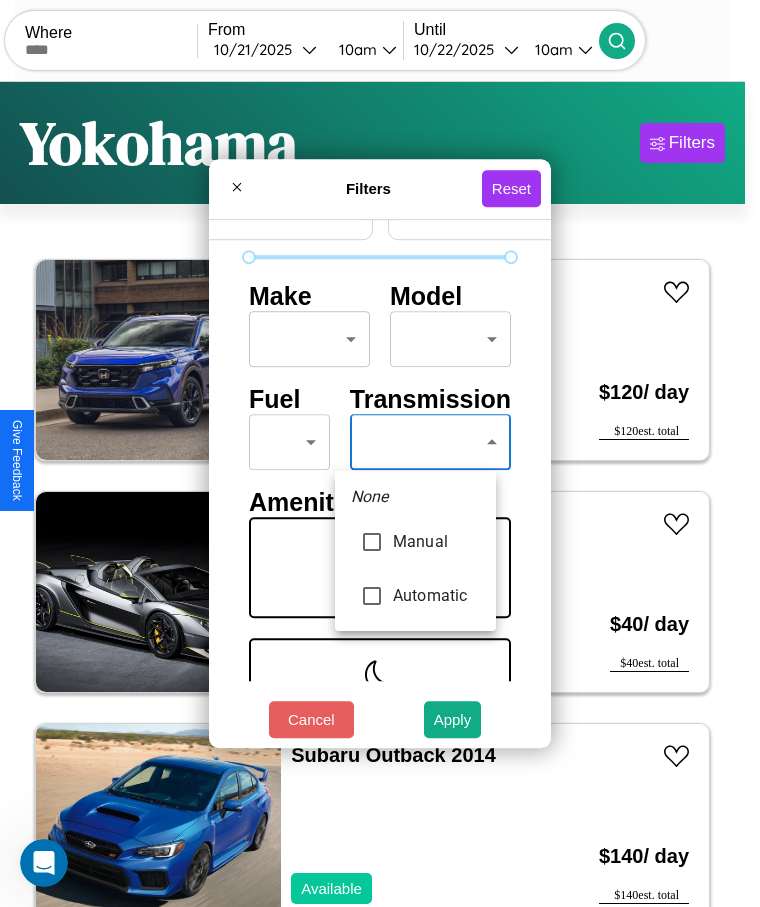type on "******" 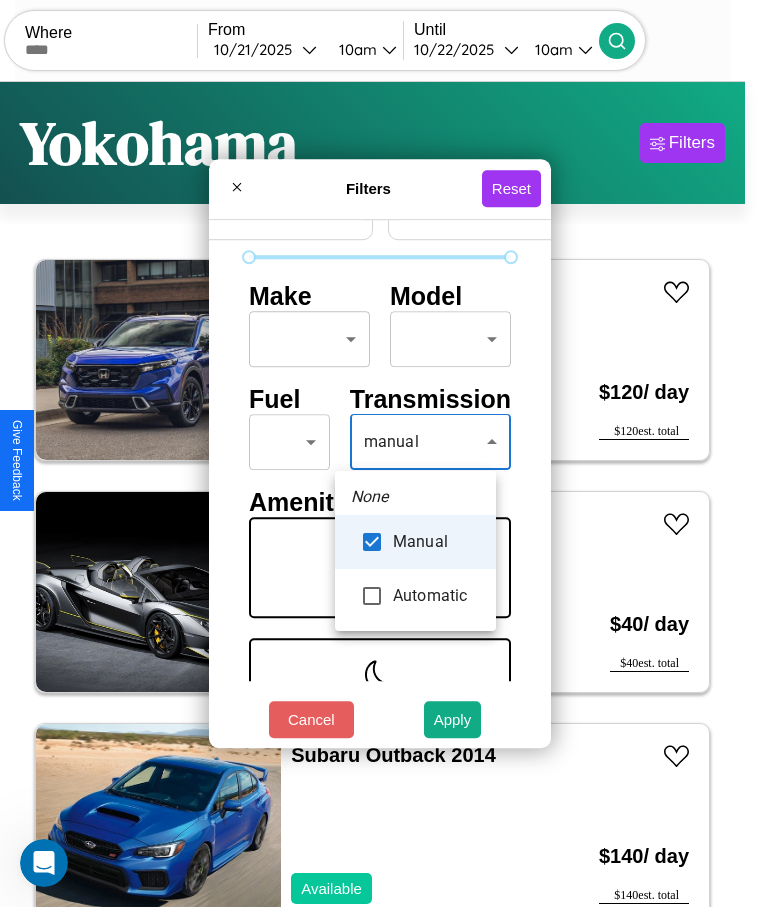 click at bounding box center [380, 453] 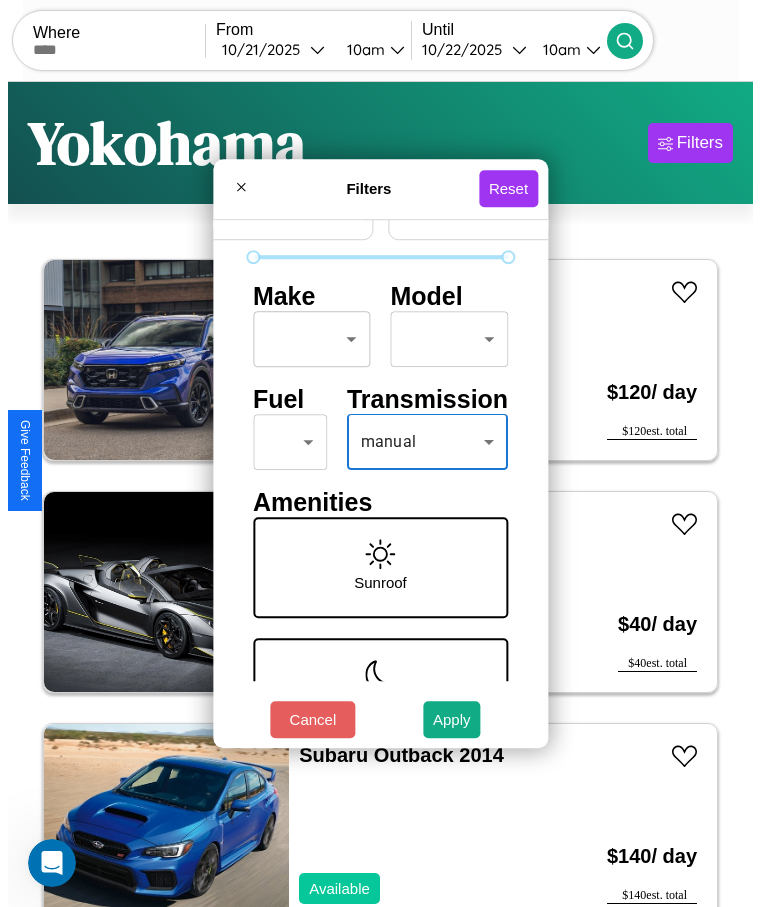 scroll, scrollTop: 0, scrollLeft: 0, axis: both 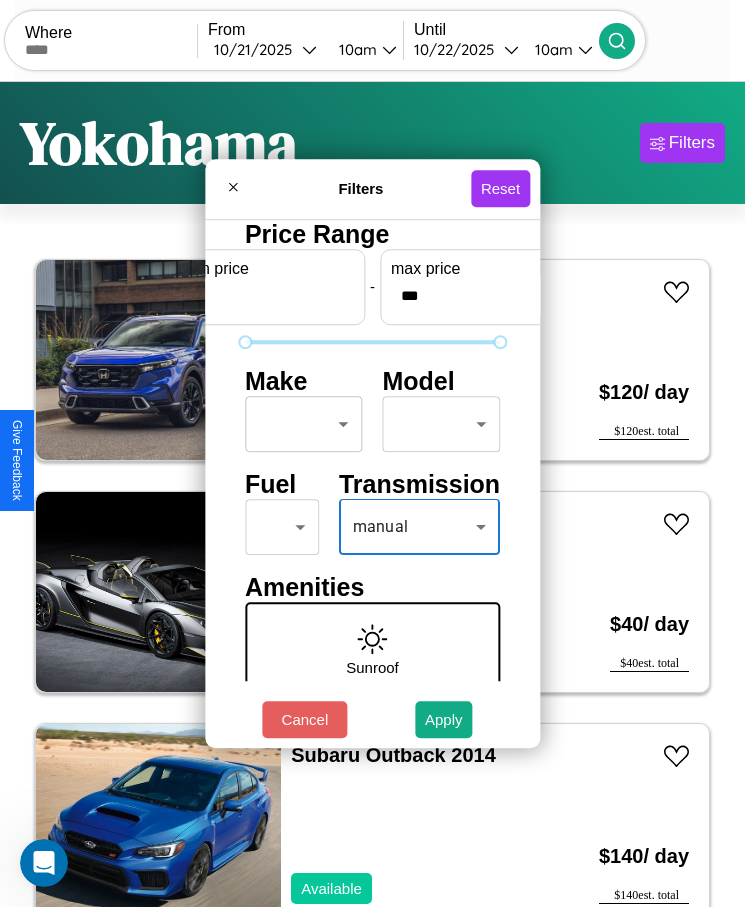 click on "CarGo Where From [DATE] [TIME] Until [DATE] [TIME] Become a Host Login Sign Up [CITY] Filters 54  cars in this area These cars can be picked up in this city. Honda   CB750   2017 Available $ 120  / day $ 120  est. total Lamborghini   Revuelto   2024 Available $ 40  / day $ 40  est. total Subaru   Outback   2014 Available $ 140  / day $ 140  est. total Aston Martin   Rapide   2020 Available $ 120  / day $ 120  est. total BMW   ActiveHybrid 5   2017 Available $ 90  / day $ 90  est. total Bentley   Brooklands   2018 Available $ 50  / day $ 50  est. total BMW   ALPINA B8   2020 Available $ 180  / day $ 180  est. total Lexus   LC   2017 Unavailable $ 60  / day $ 60  est. total Toyota   Mirai   2019 Available $ 90  / day $ 90  est. total Hyundai   Veloster N   2024 Available $ 40  / day $ 40  est. total Subaru   B9 Tribeca   2022 Available $ 50  / day $ 50  est. total Kia   Borrego   2017 Available $ 110  / day $ 110  est. total Tesla   Roadster   2023 Available $ 130  / day $ 130  est. total     2020" at bounding box center (372, 478) 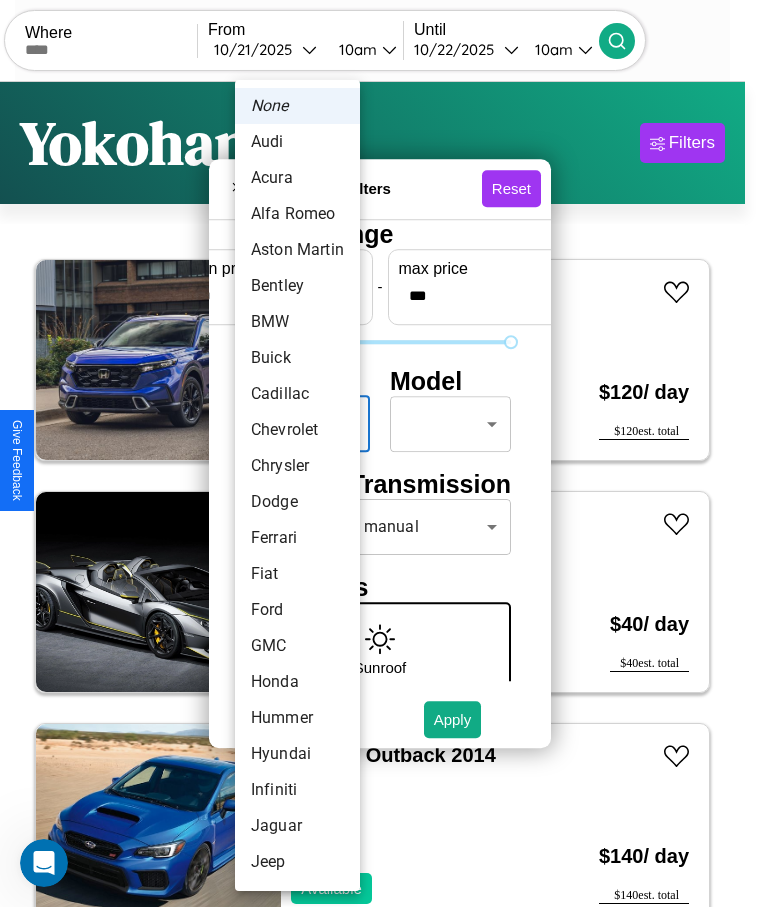 click on "Acura" at bounding box center [297, 178] 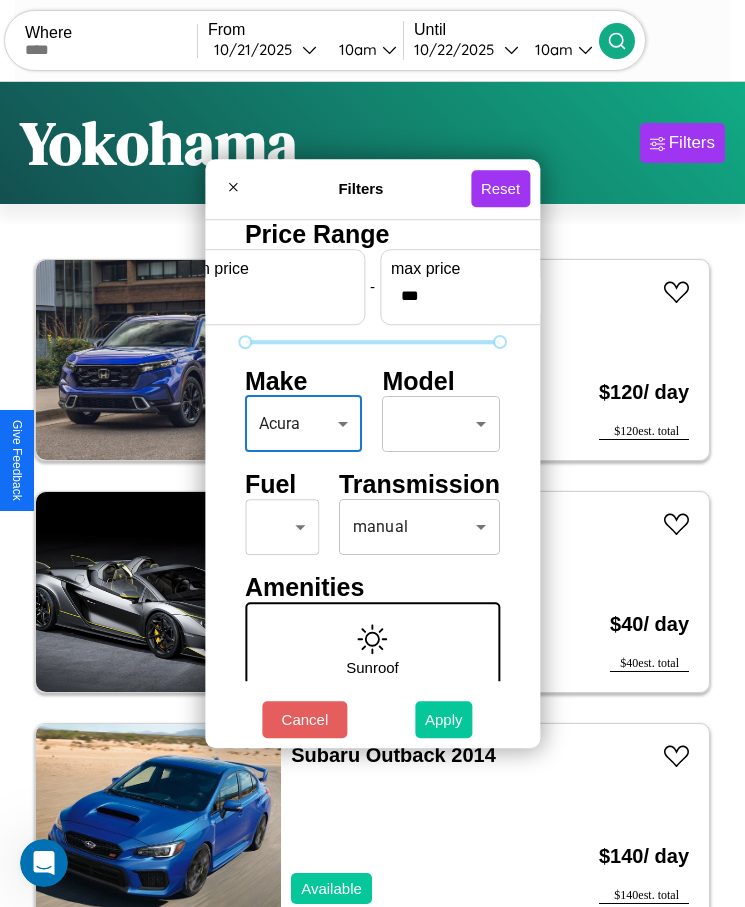 click on "Apply" at bounding box center [444, 719] 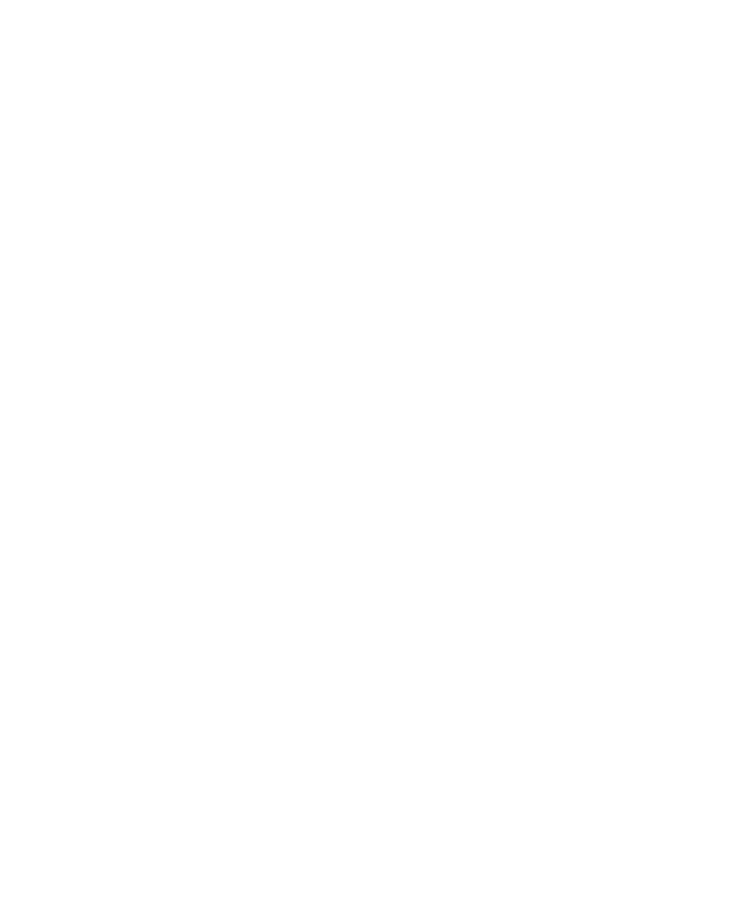 scroll, scrollTop: 0, scrollLeft: 0, axis: both 